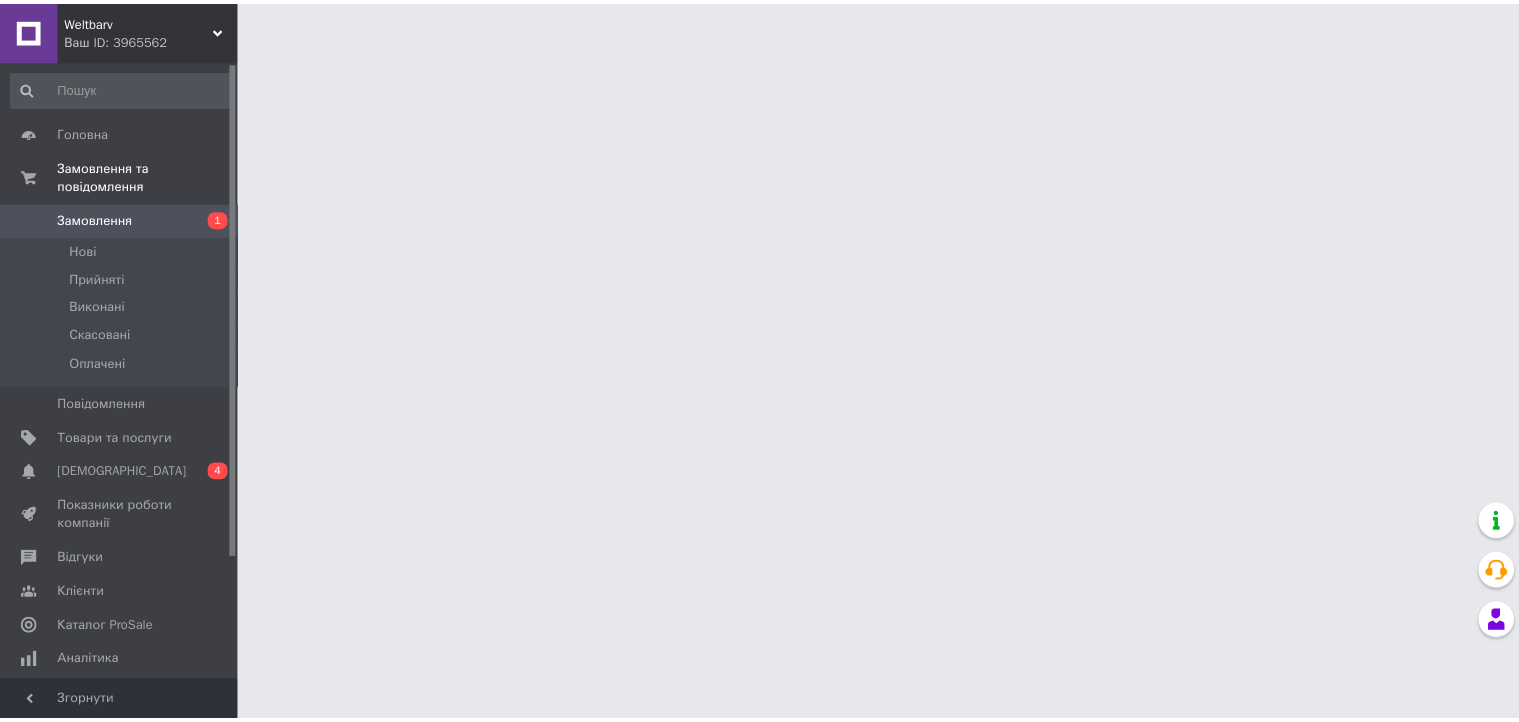 scroll, scrollTop: 0, scrollLeft: 0, axis: both 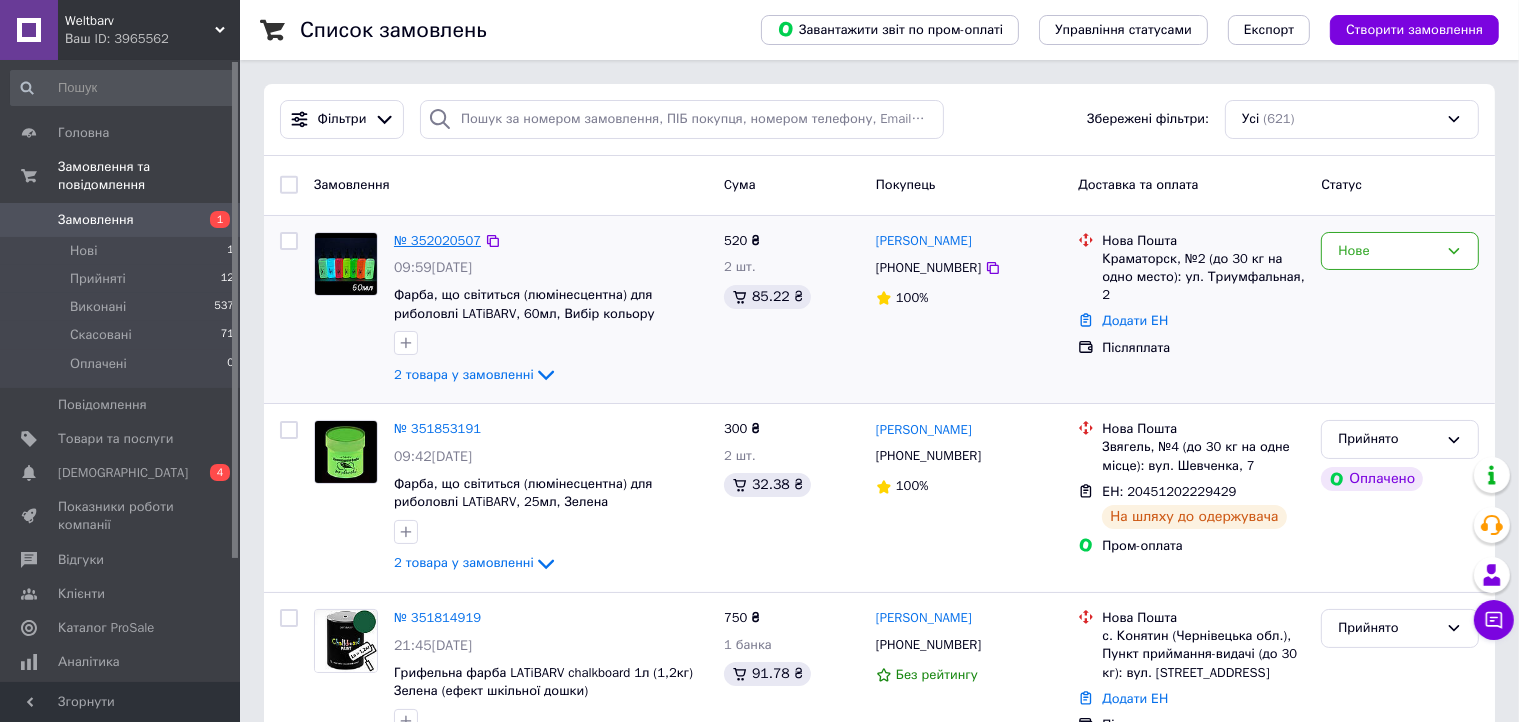 click on "№ 352020507" at bounding box center (437, 240) 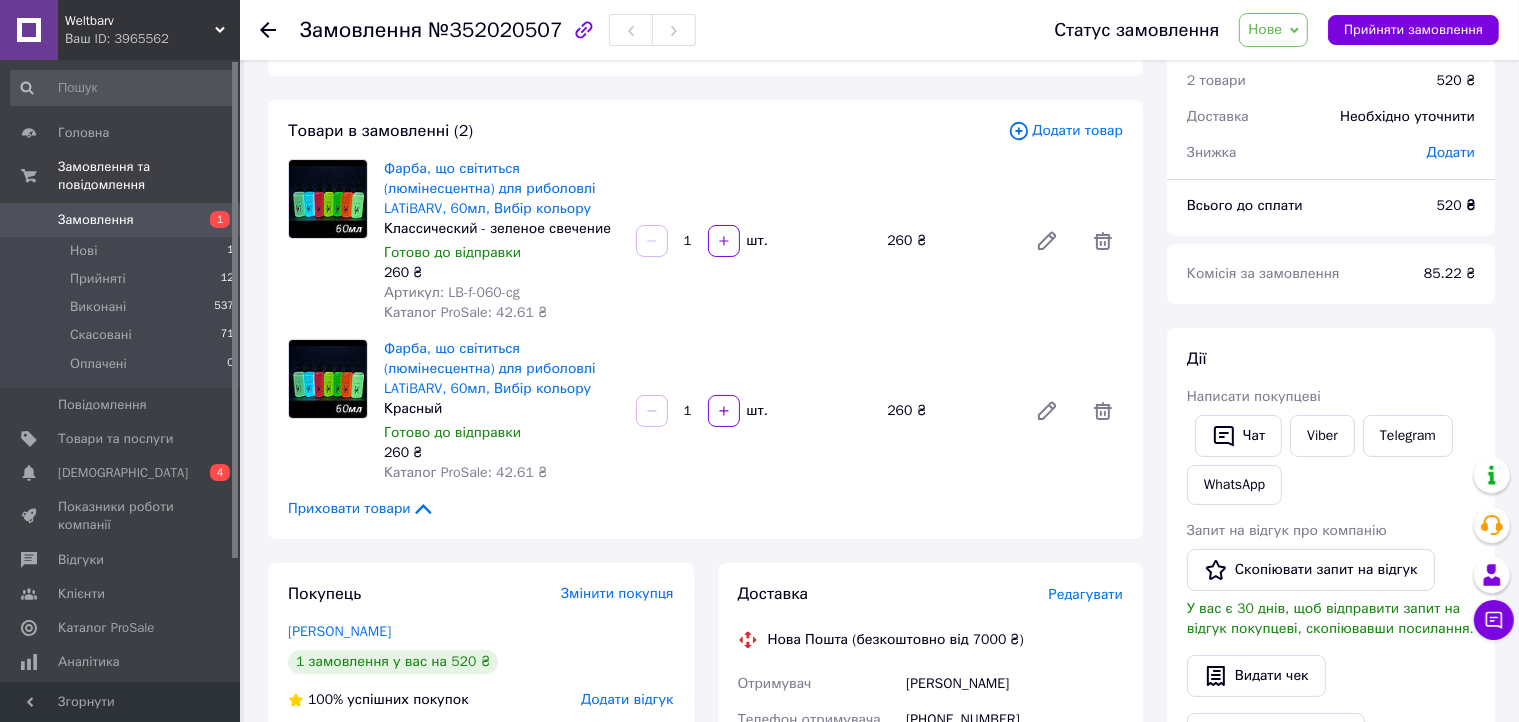 scroll, scrollTop: 72, scrollLeft: 0, axis: vertical 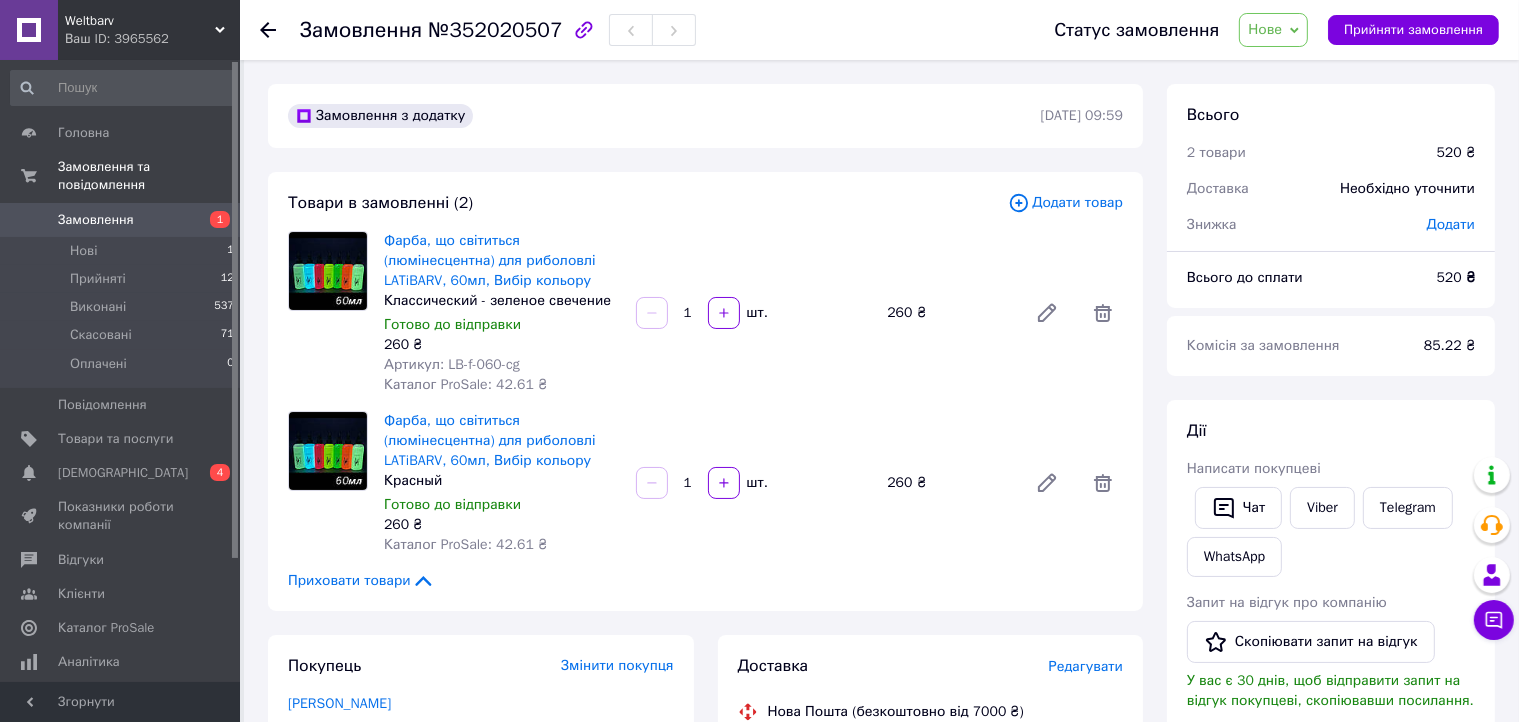 click on "Красный" at bounding box center (502, 481) 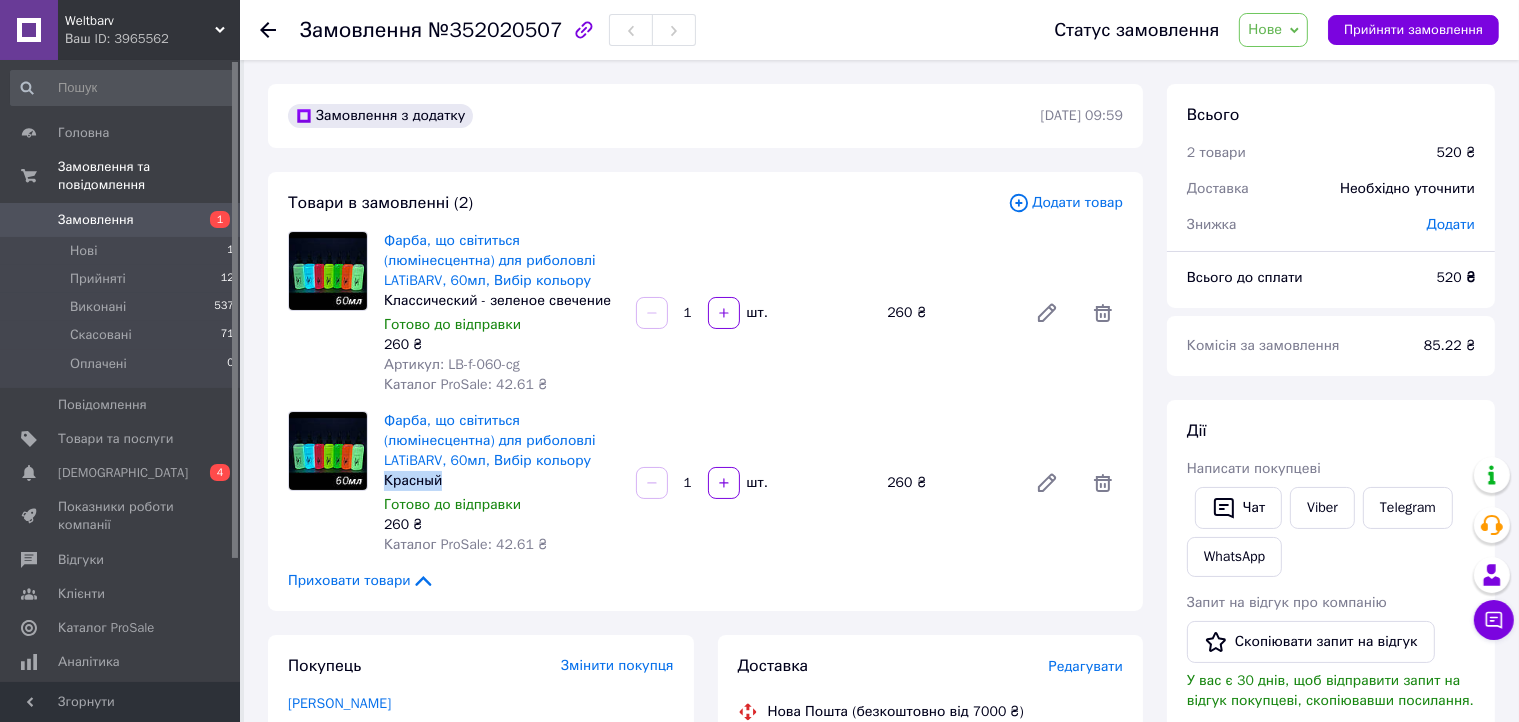 click on "Красный" at bounding box center (502, 481) 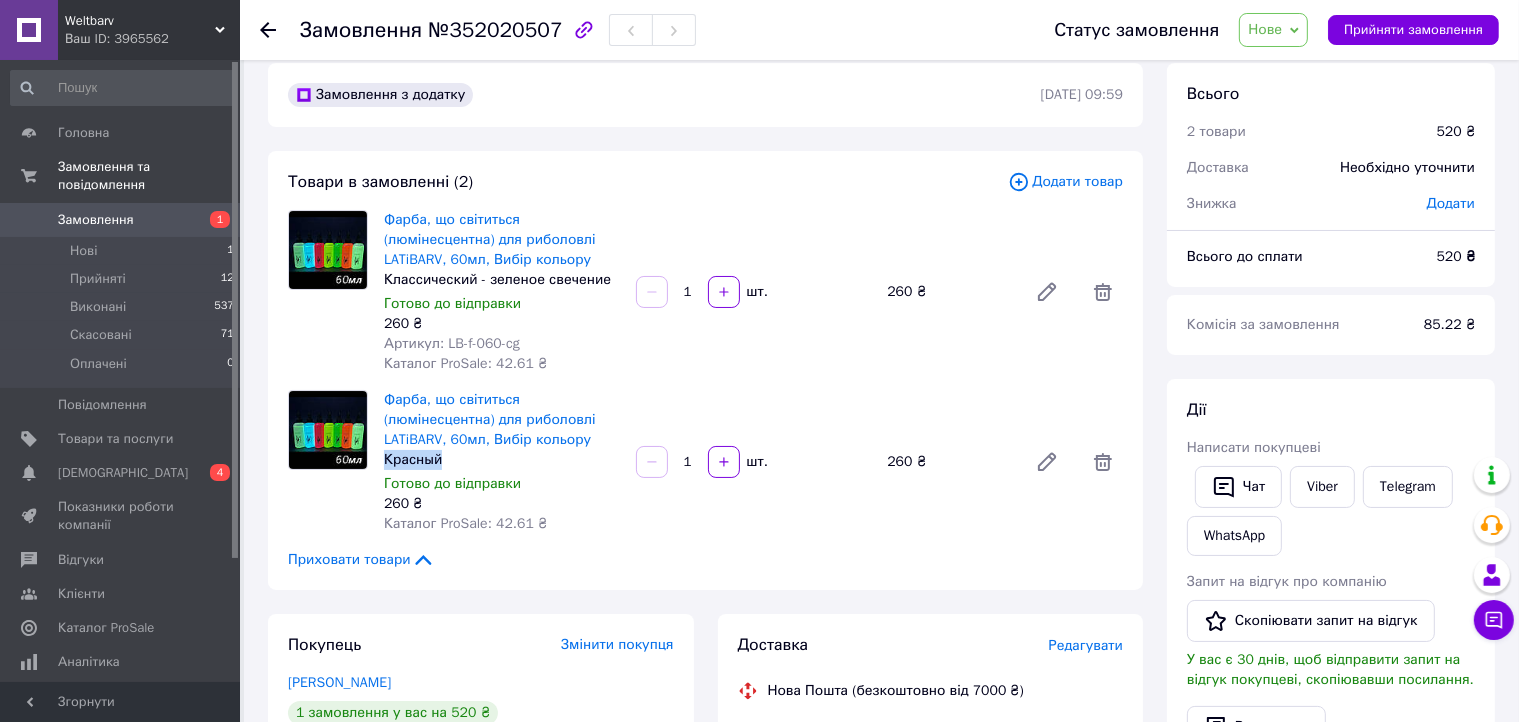 scroll, scrollTop: 0, scrollLeft: 0, axis: both 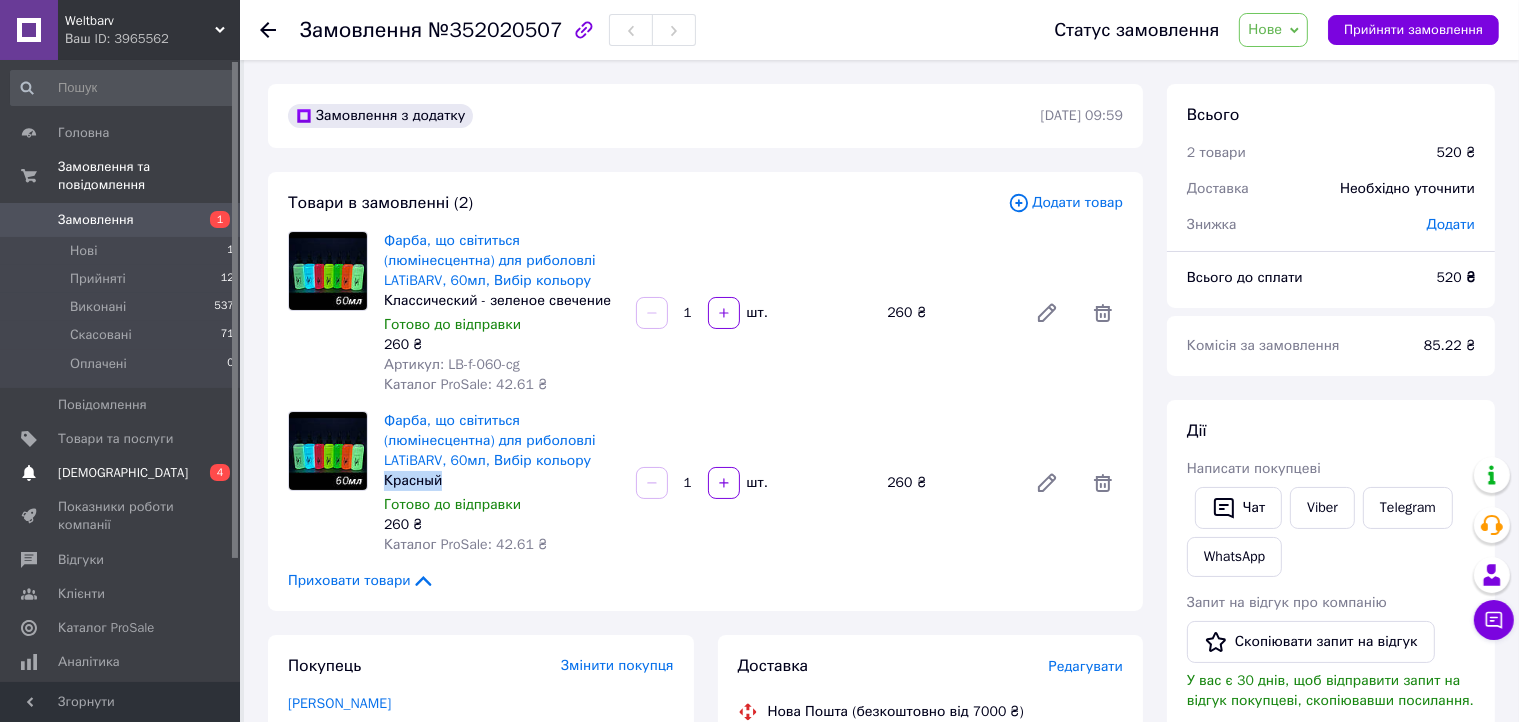 click on "[DEMOGRAPHIC_DATA]" at bounding box center (123, 473) 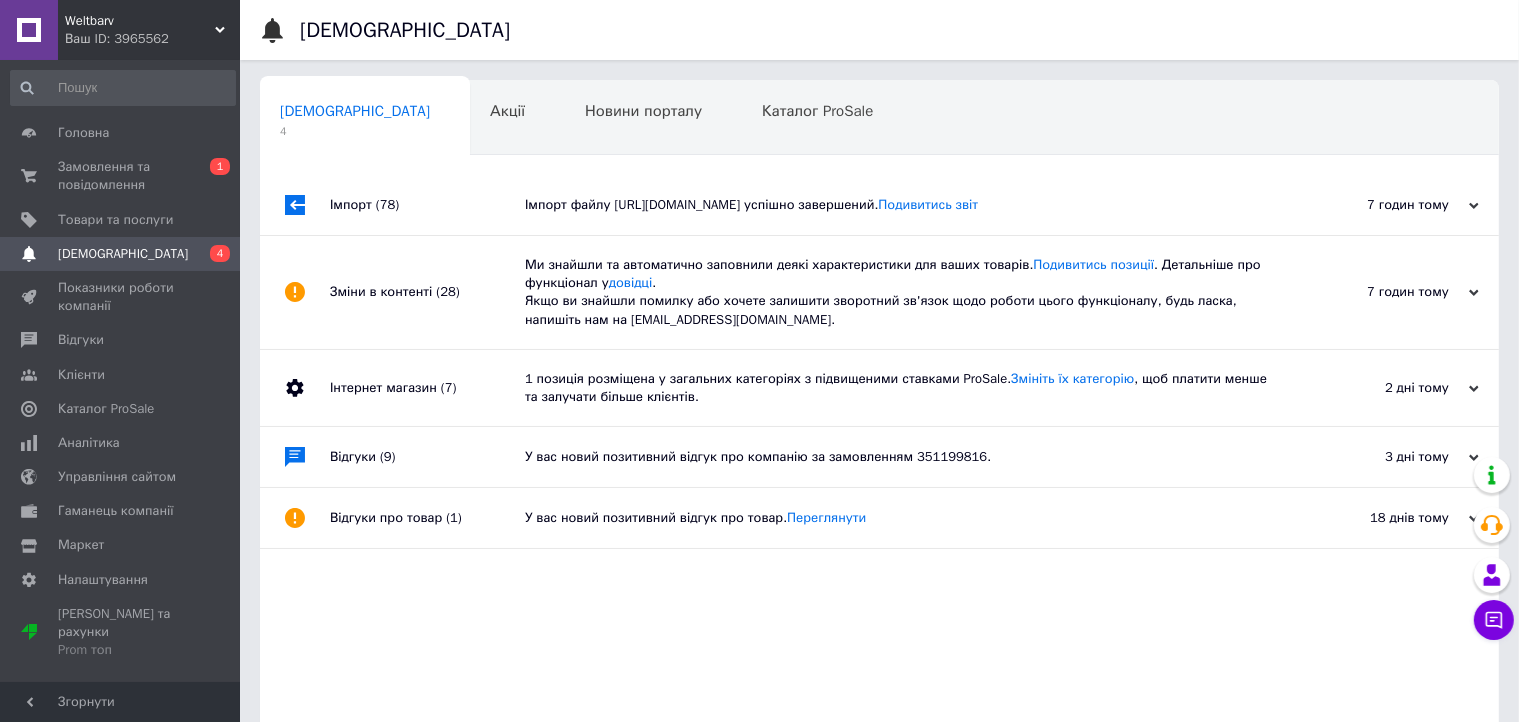 click on "7 годин тому [DATE]" at bounding box center (1389, 292) 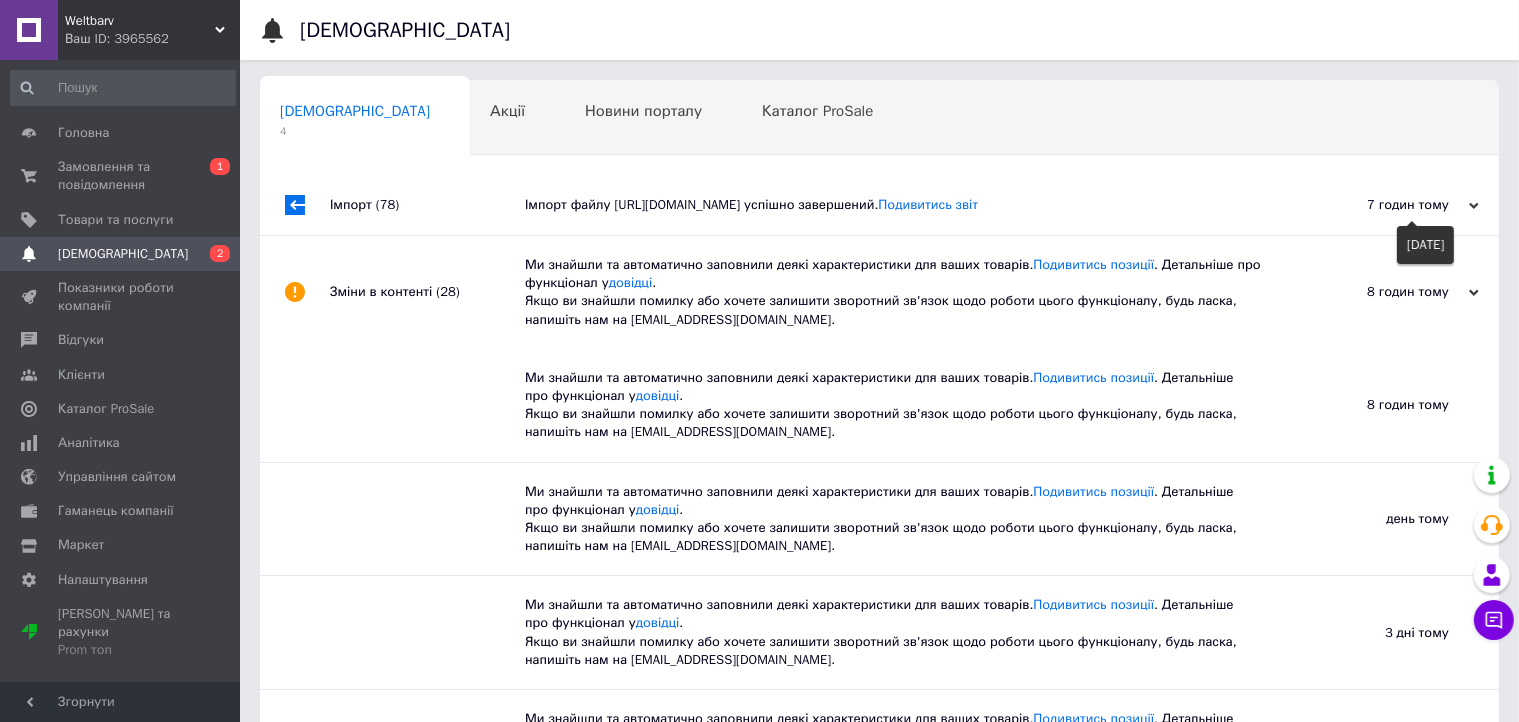 click on "7 годин тому" at bounding box center [1379, 205] 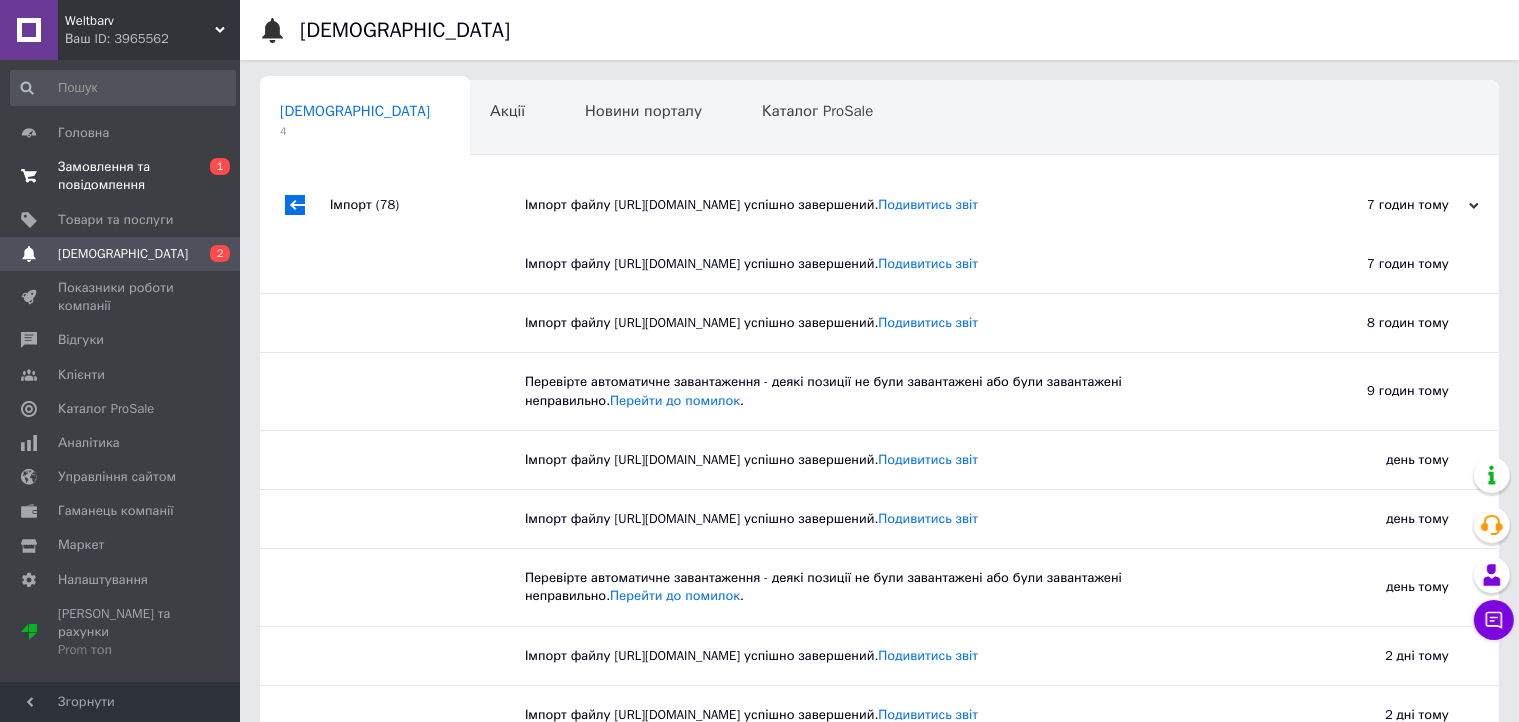 click on "Замовлення та повідомлення" at bounding box center [121, 176] 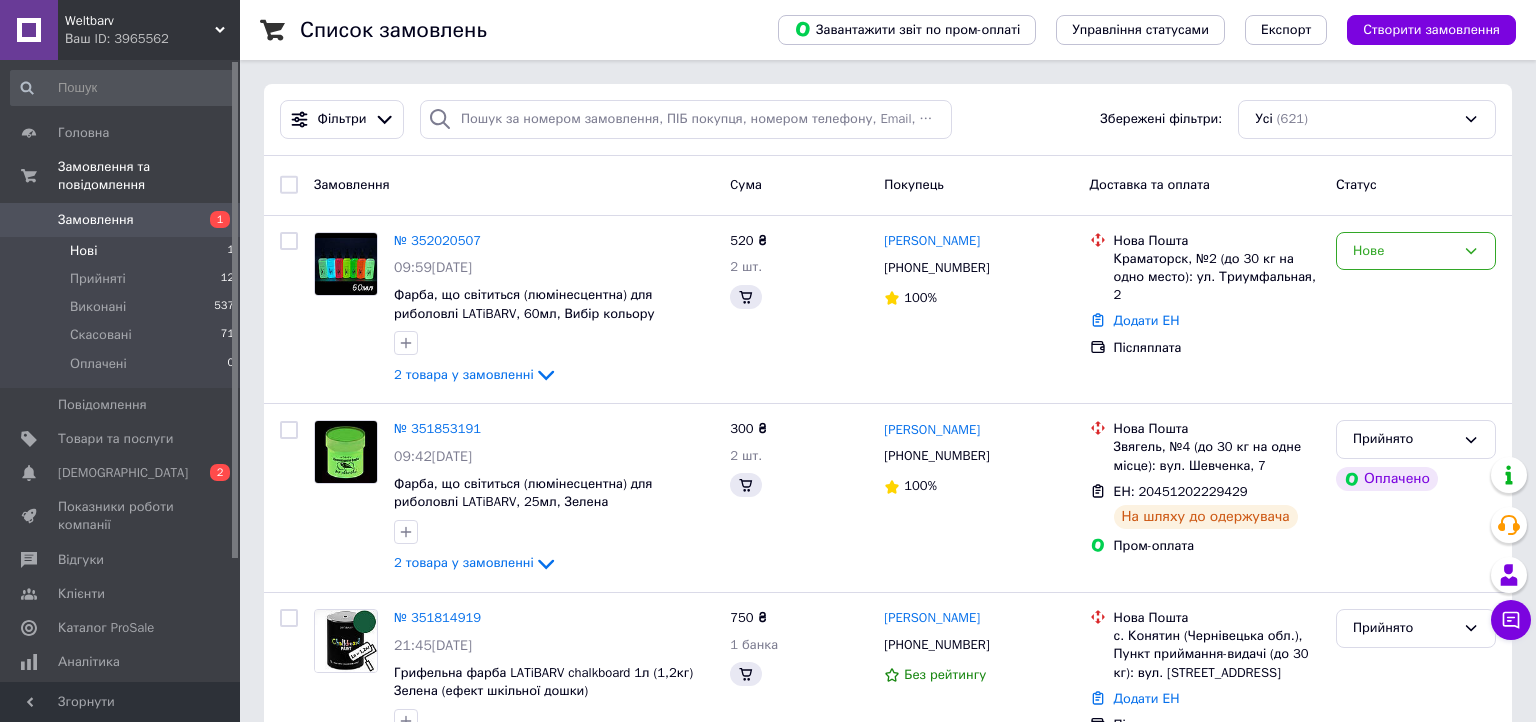 click on "Нові 1" at bounding box center (123, 251) 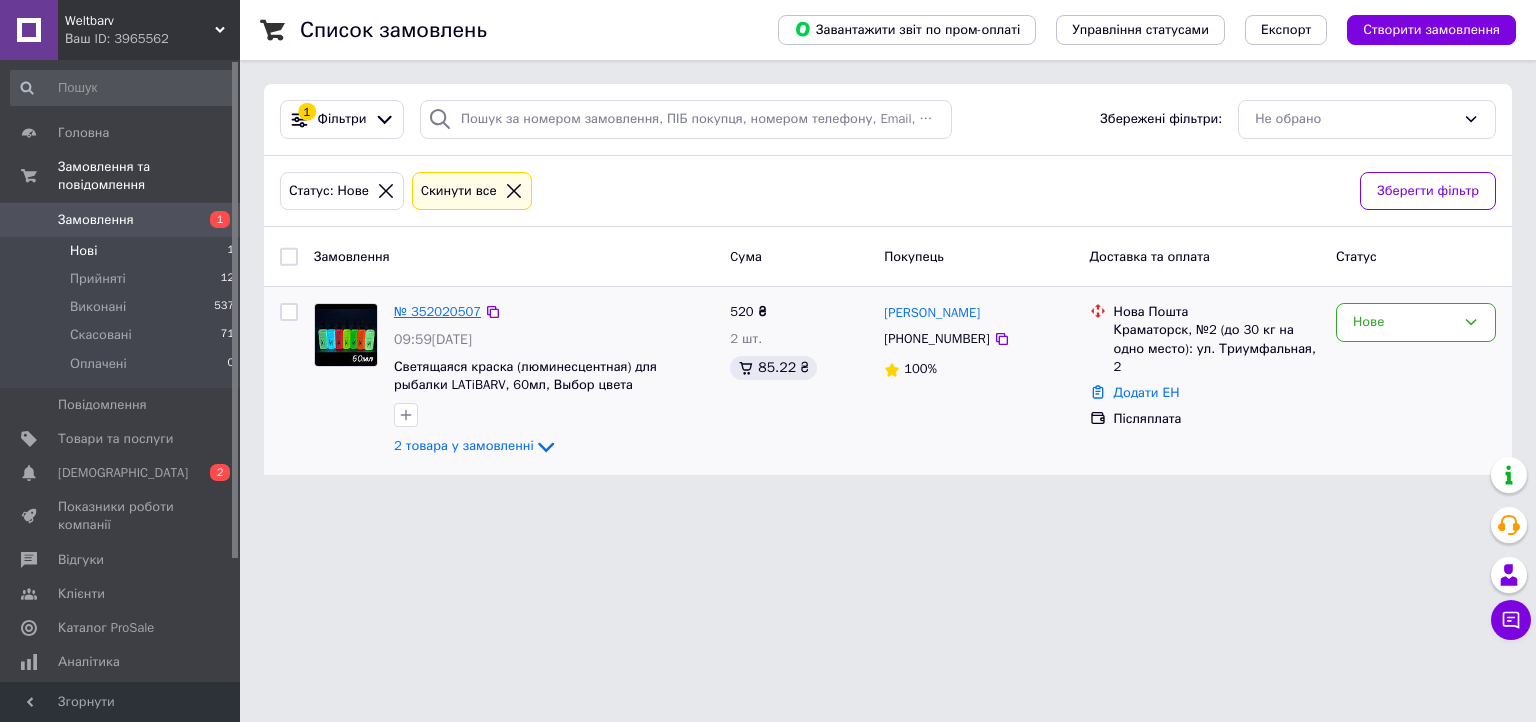 click on "№ 352020507" at bounding box center [437, 311] 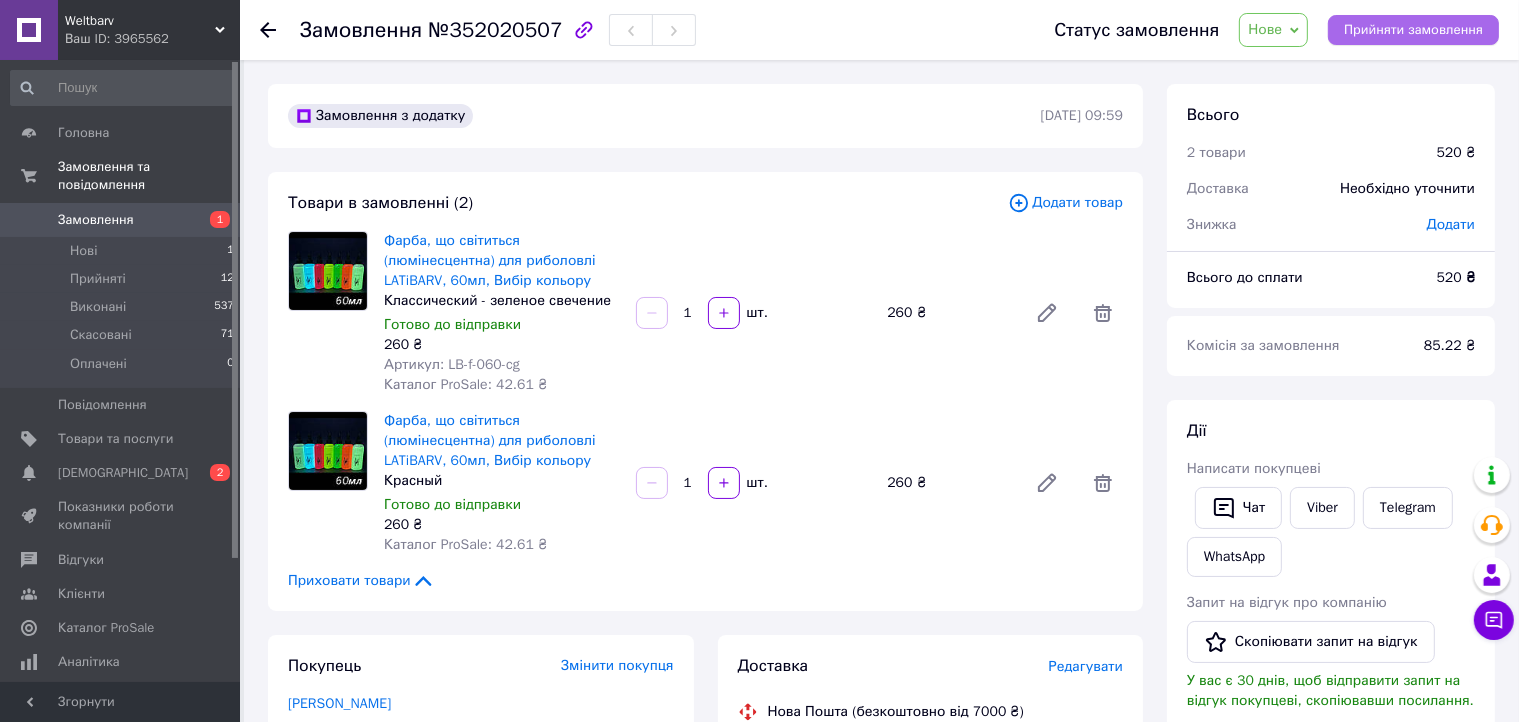 click on "Прийняти замовлення" at bounding box center [1413, 30] 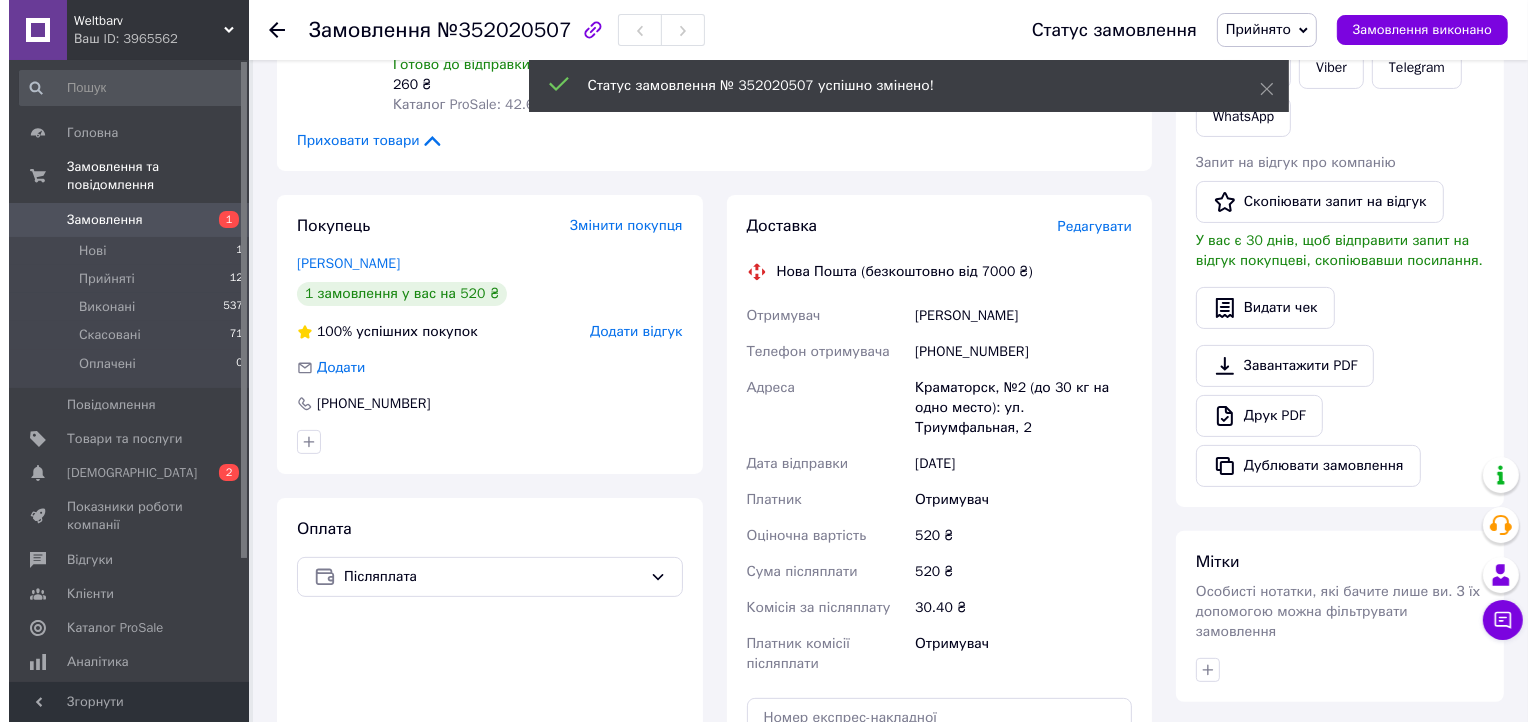 scroll, scrollTop: 448, scrollLeft: 0, axis: vertical 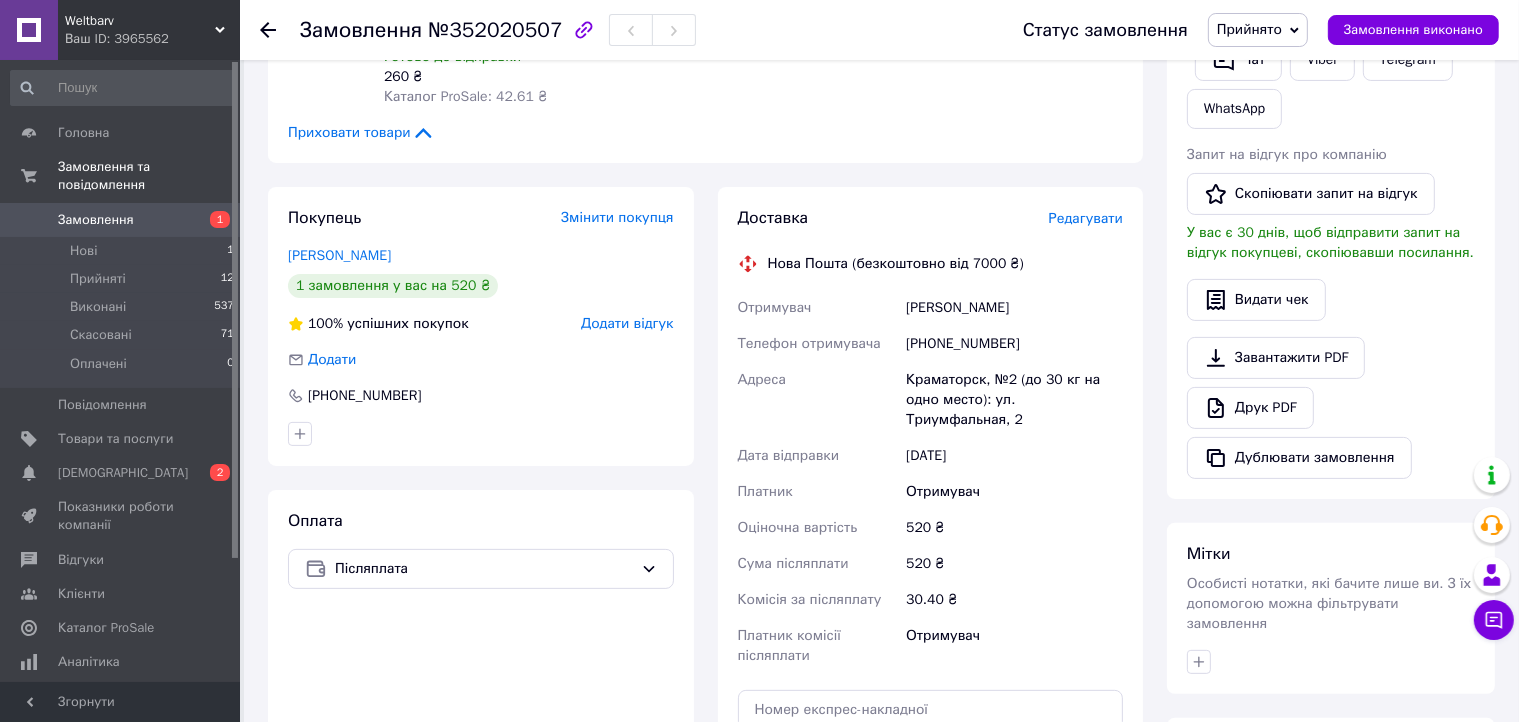 click on "Редагувати" at bounding box center (1086, 218) 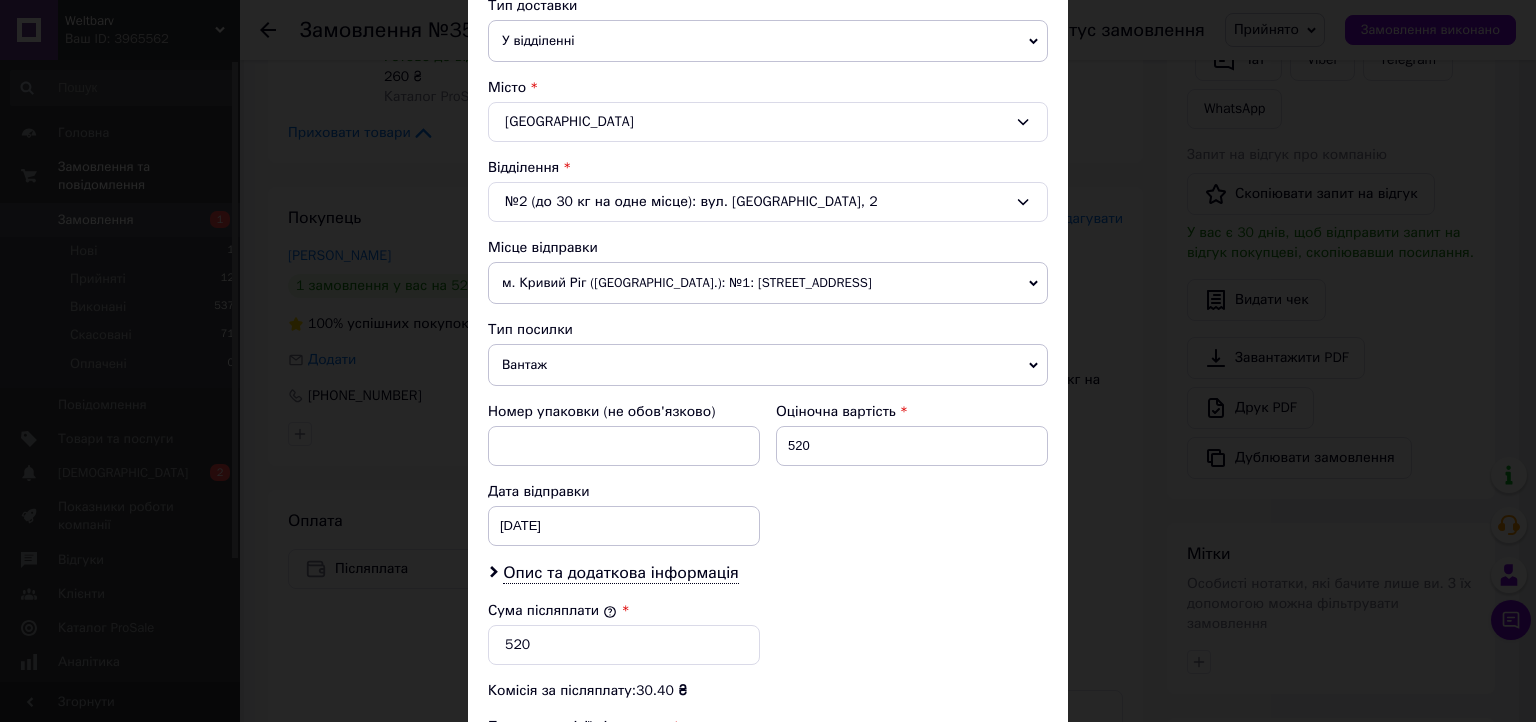 scroll, scrollTop: 480, scrollLeft: 0, axis: vertical 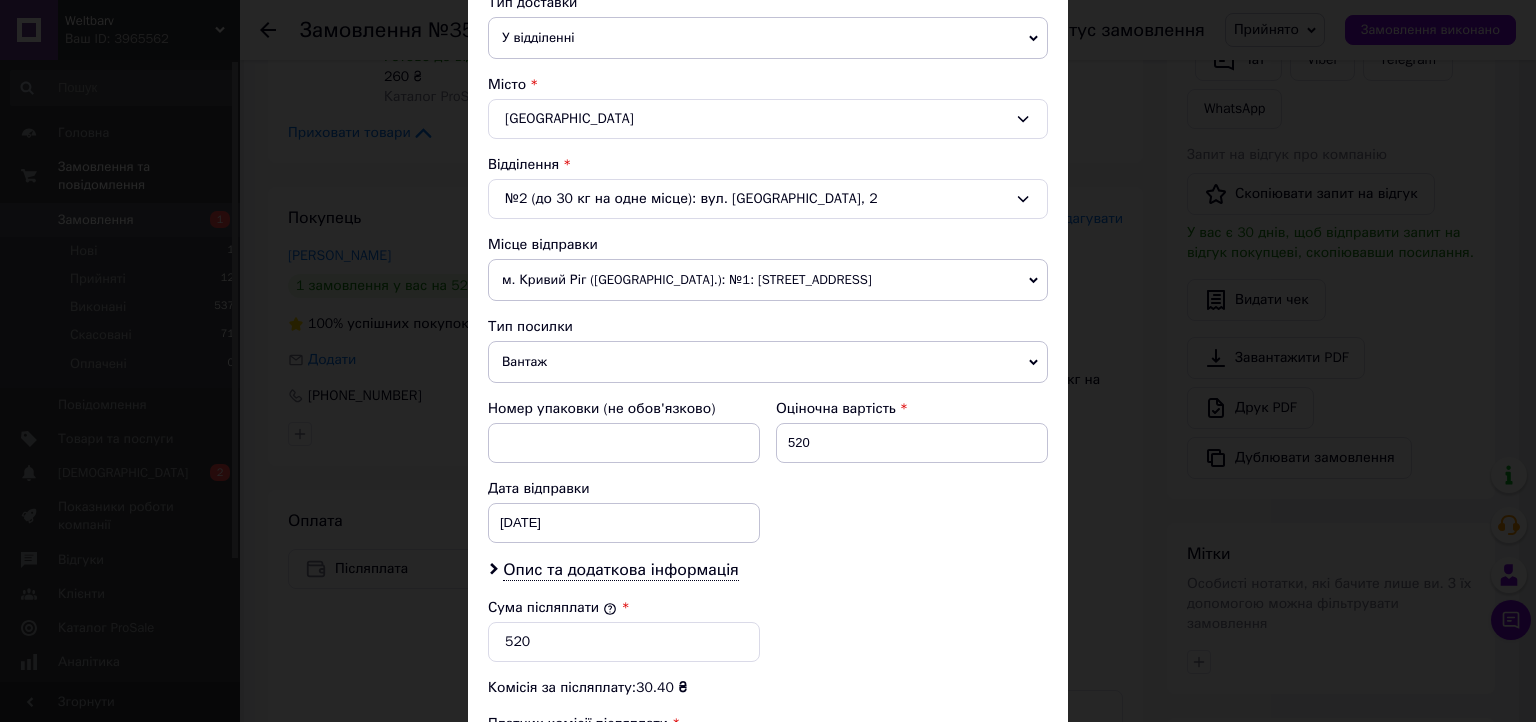 click on "м. Кривий Ріг ([GEOGRAPHIC_DATA].): №1: [STREET_ADDRESS]" at bounding box center (768, 280) 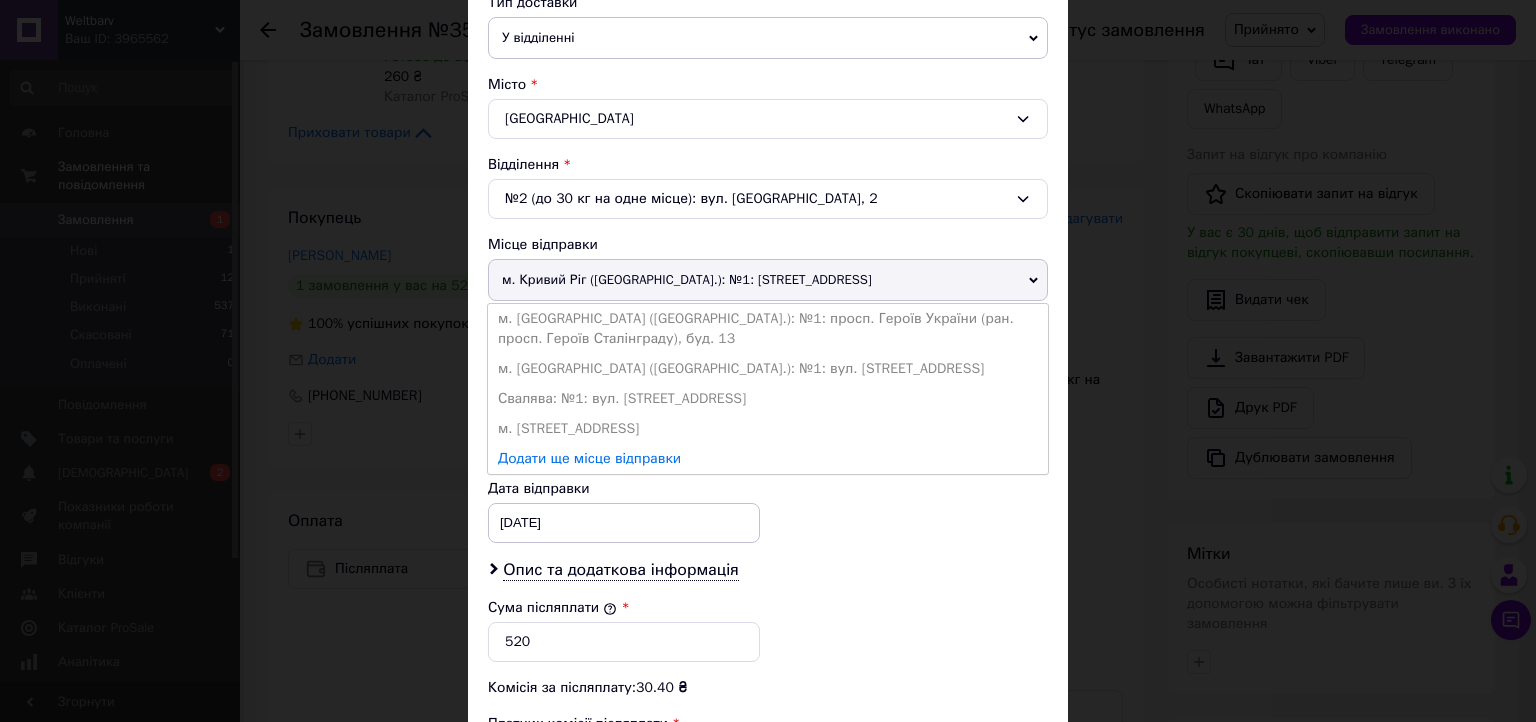 click on "м. Кривий Ріг ([GEOGRAPHIC_DATA].): №1: [STREET_ADDRESS]" at bounding box center [768, 280] 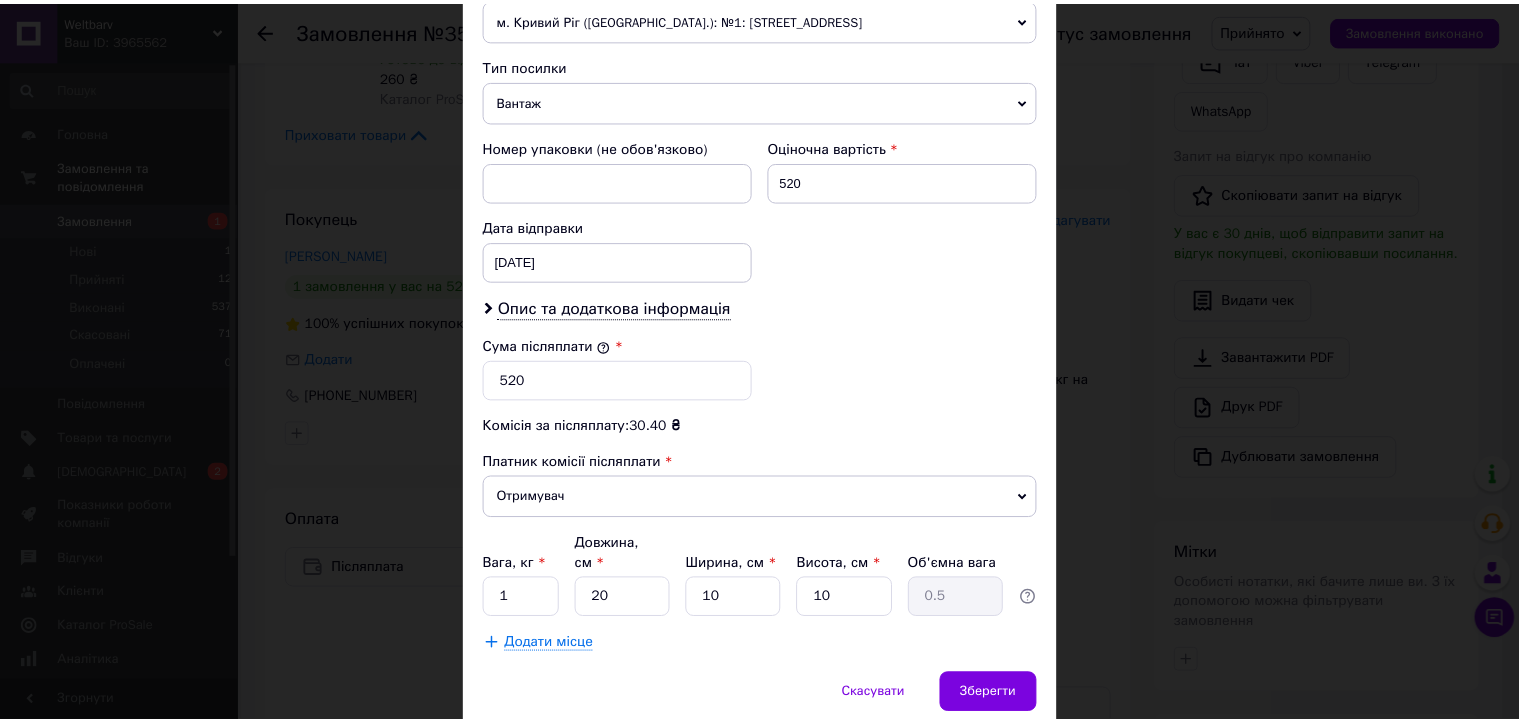 scroll, scrollTop: 821, scrollLeft: 0, axis: vertical 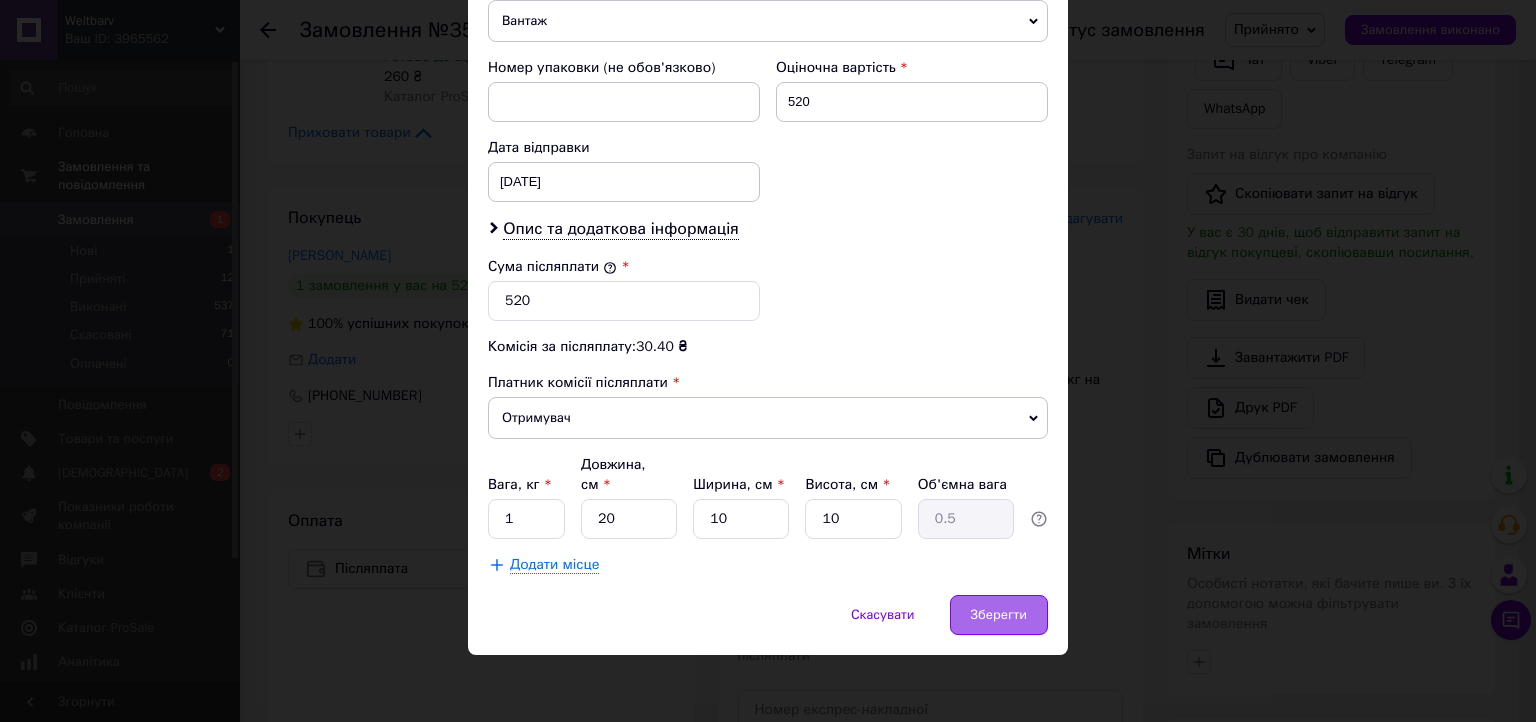 click on "Зберегти" at bounding box center (999, 615) 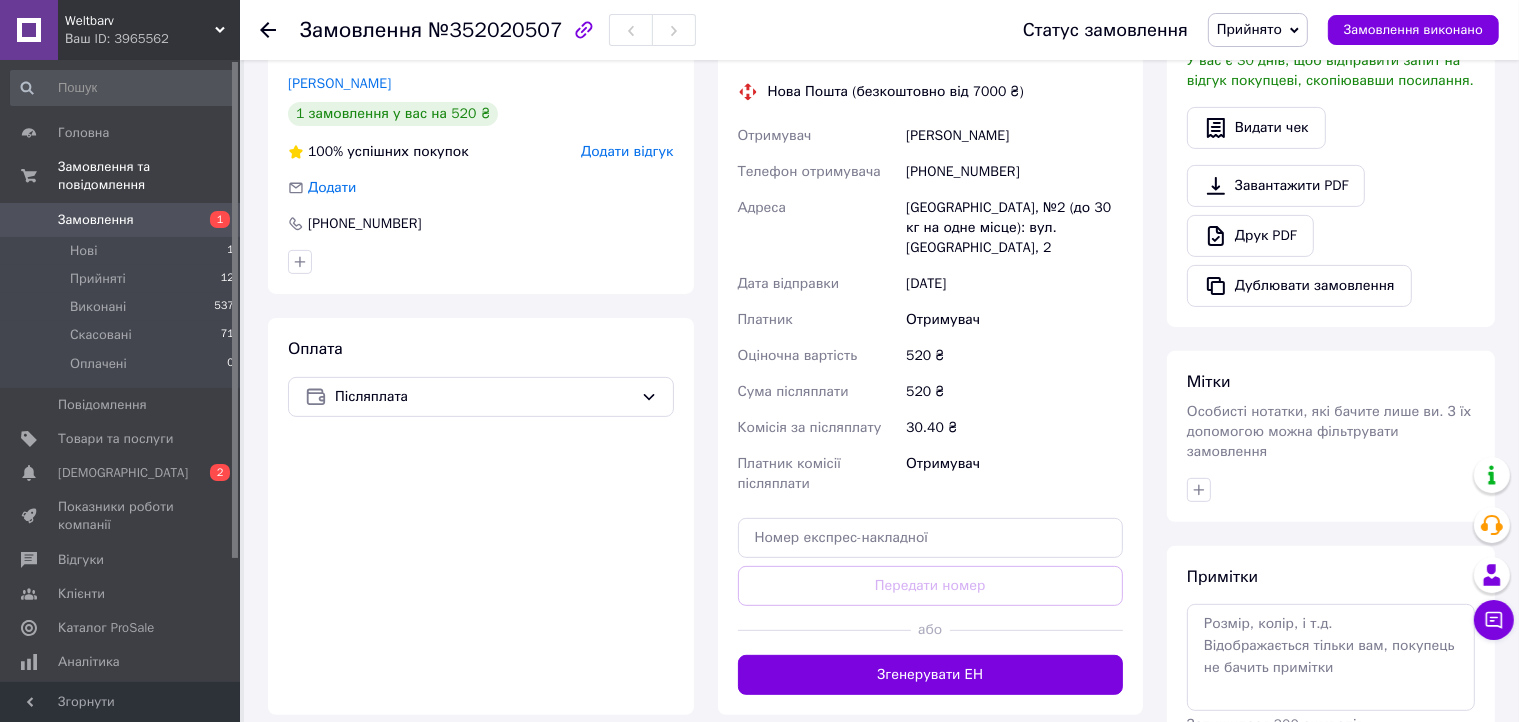 scroll, scrollTop: 623, scrollLeft: 0, axis: vertical 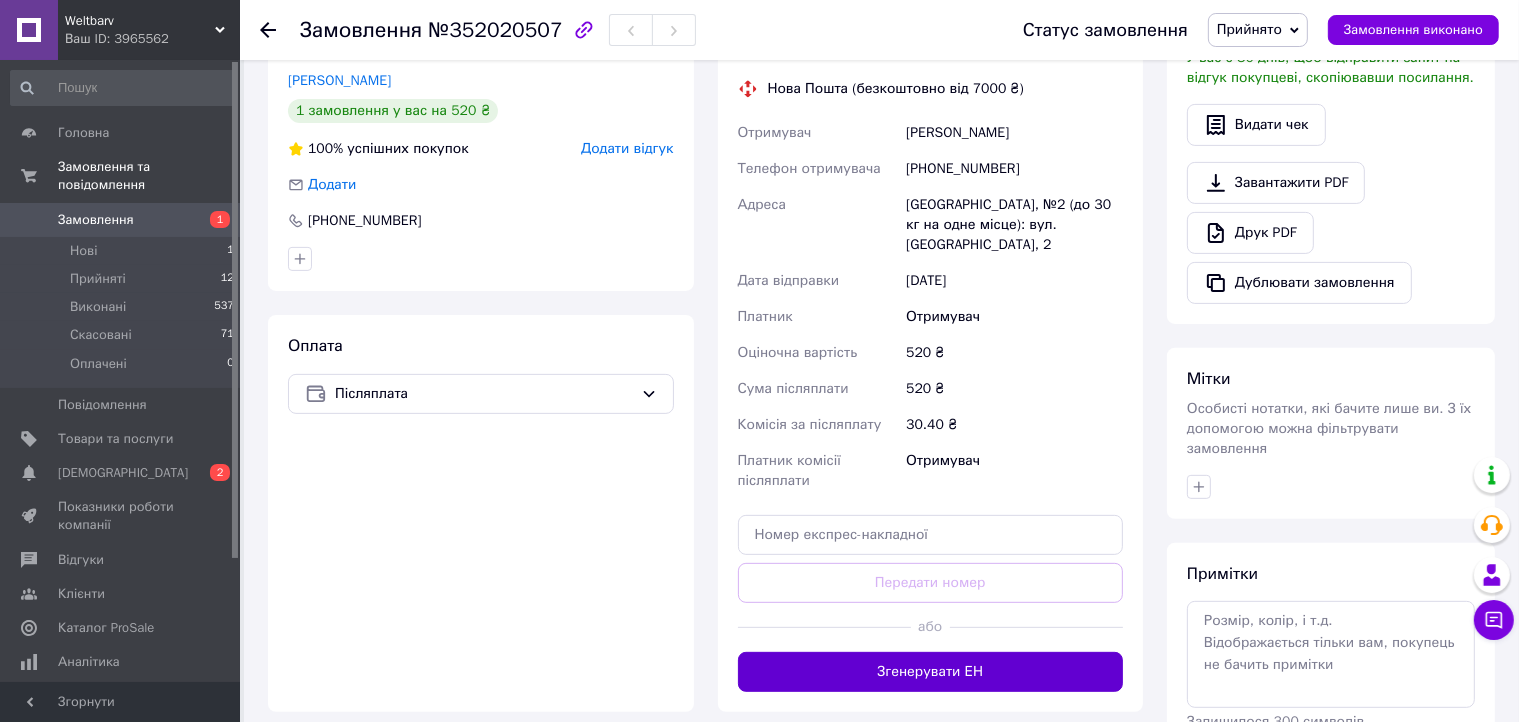 click on "Згенерувати ЕН" at bounding box center (931, 672) 